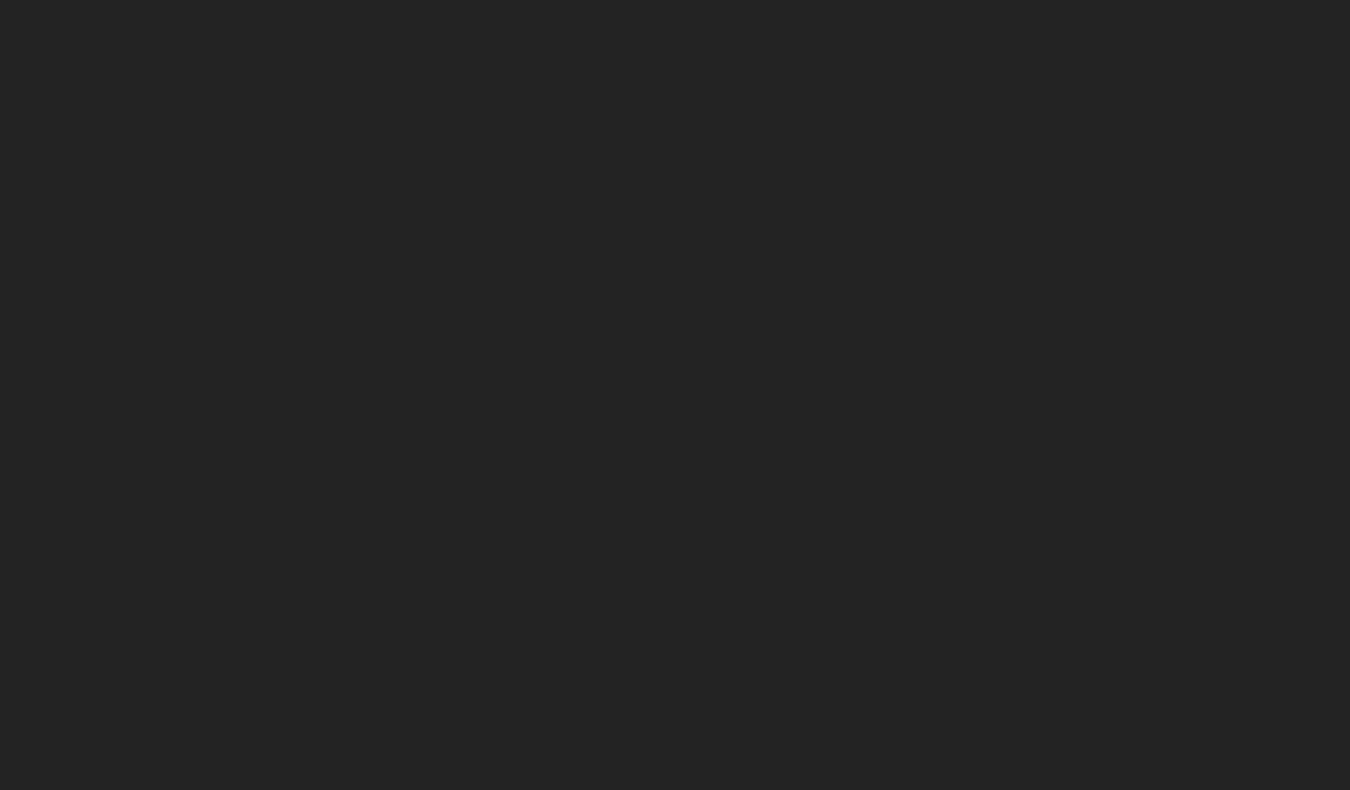 scroll, scrollTop: 0, scrollLeft: 0, axis: both 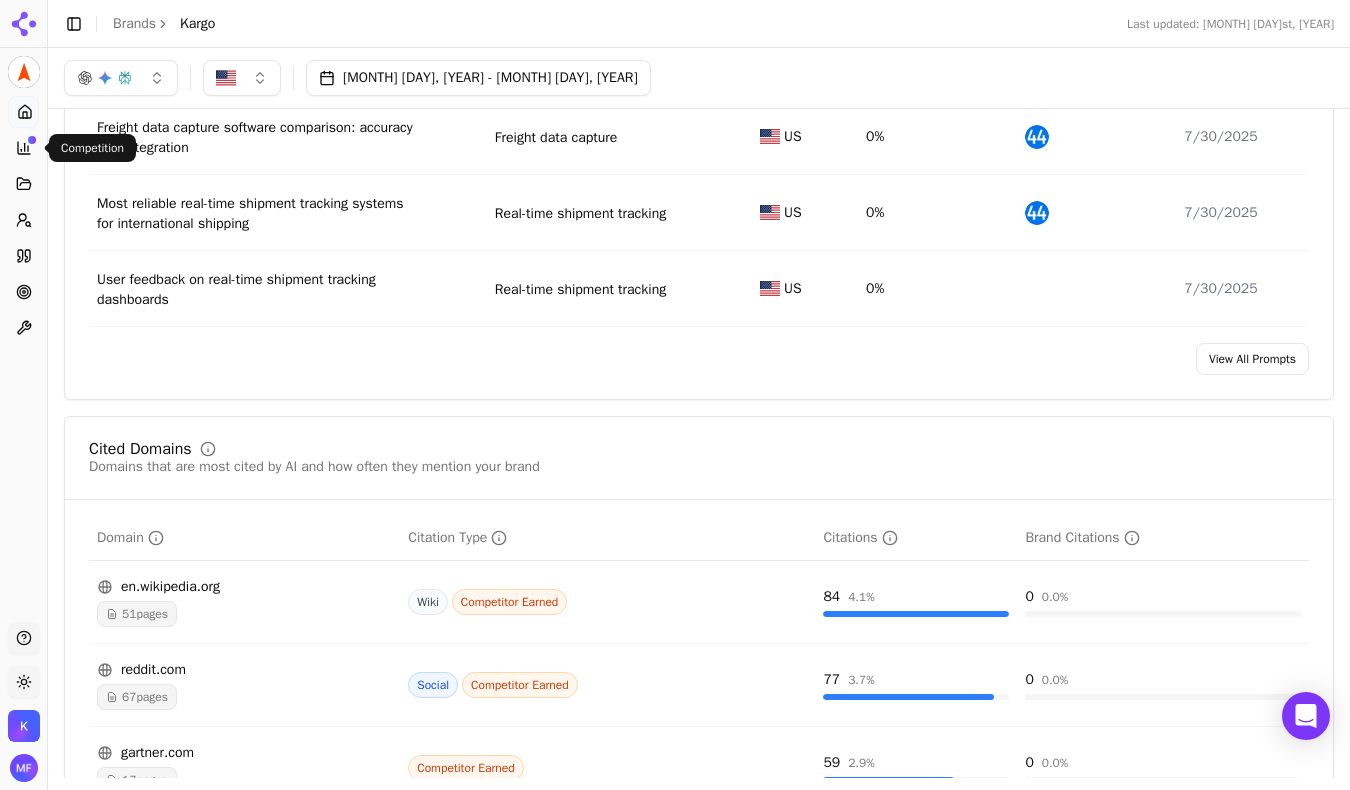 click on "Competition" at bounding box center [23, 148] 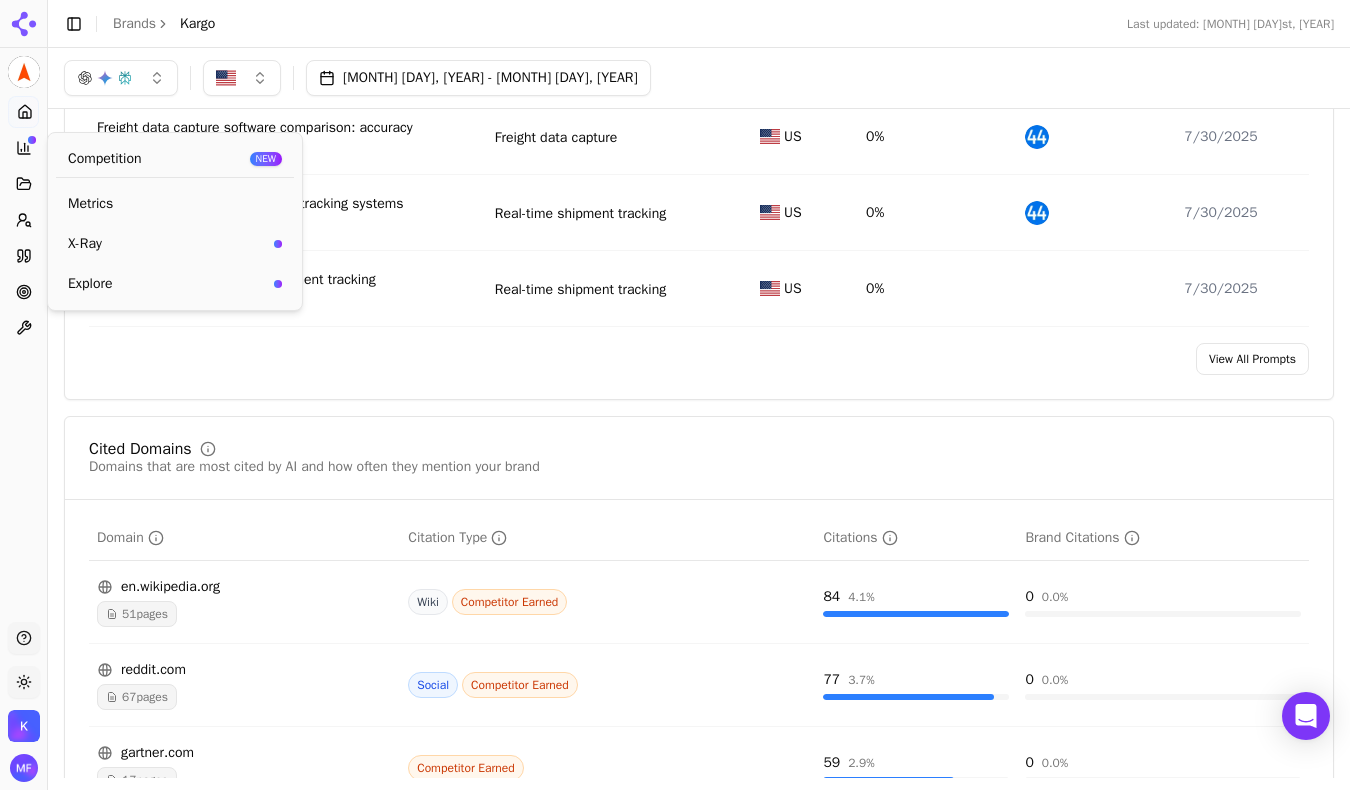 click on "Metrics" at bounding box center (175, 204) 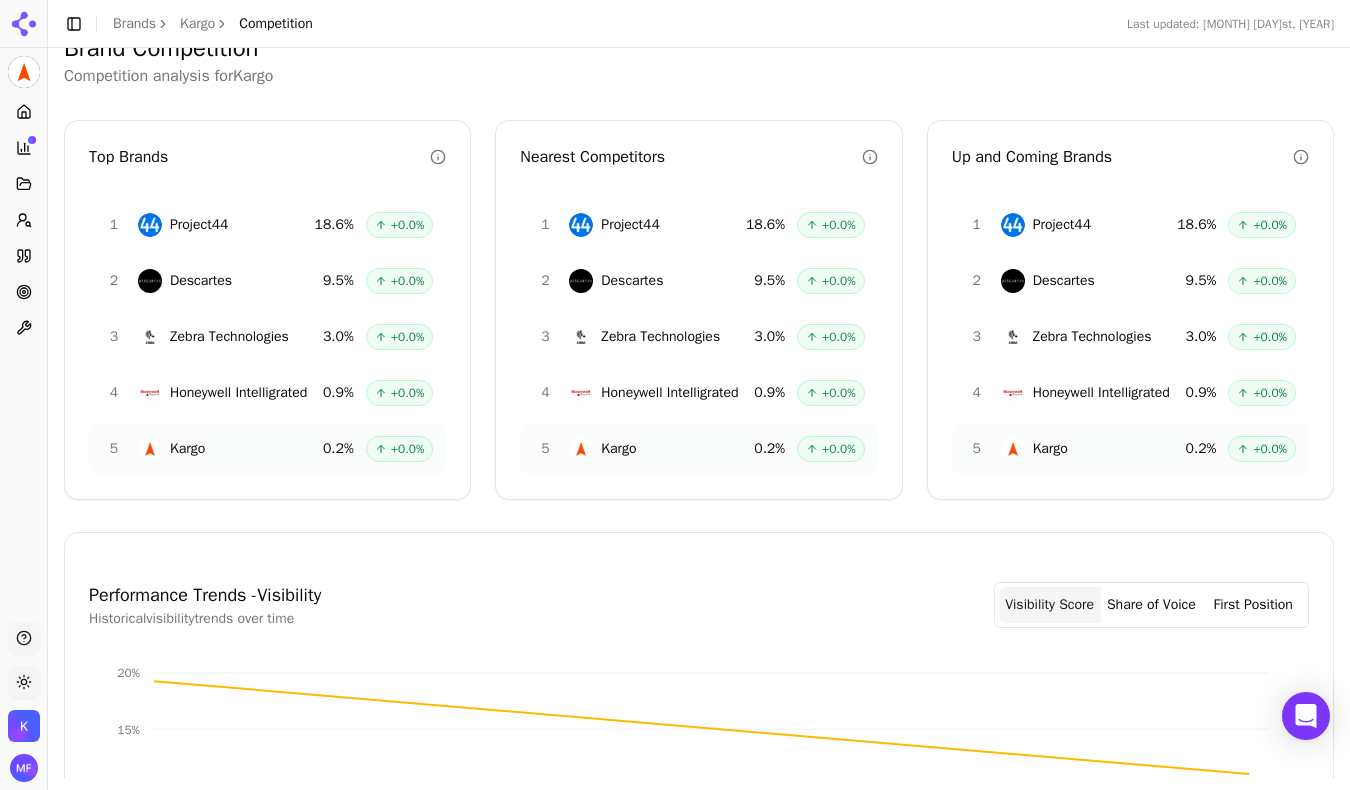 scroll, scrollTop: 108, scrollLeft: 0, axis: vertical 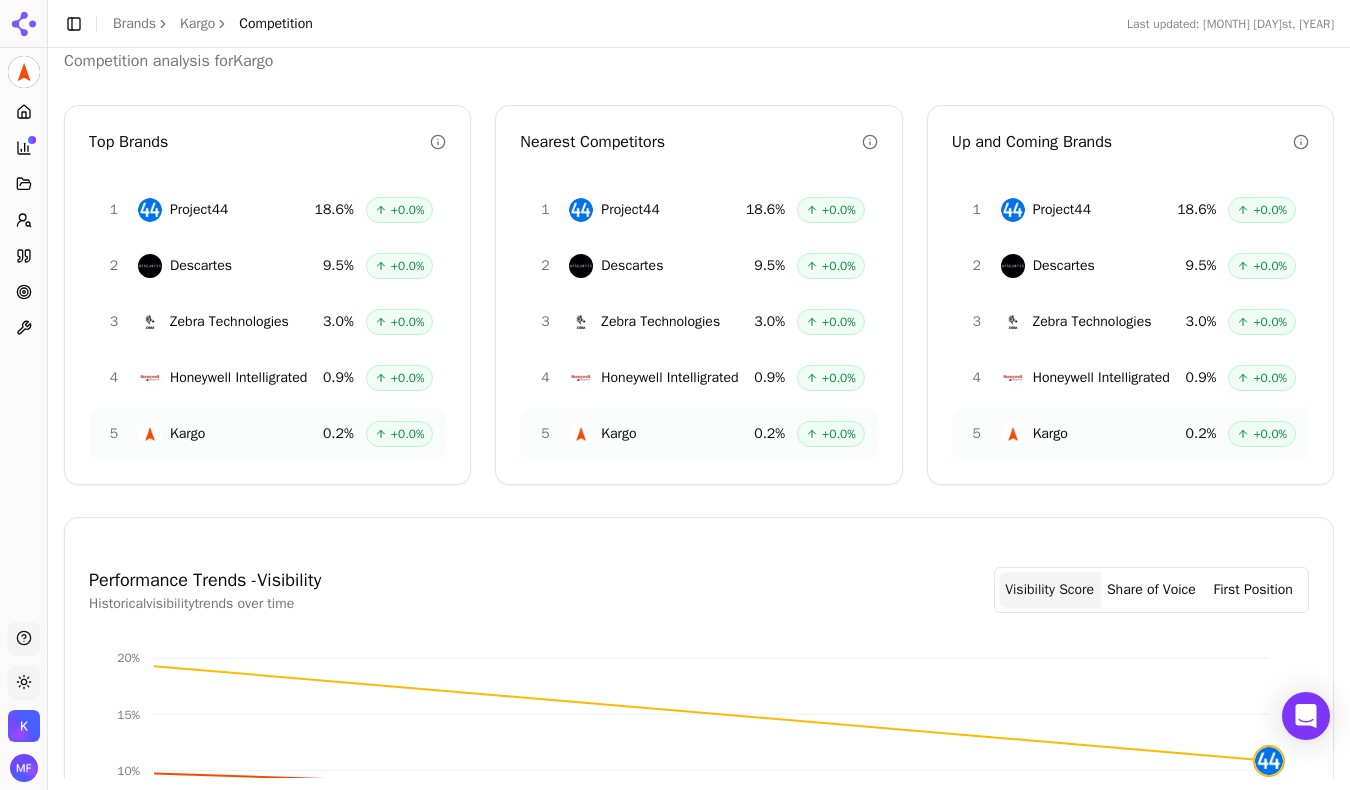 click on "5 Kargo 0.2 % + 0.0 %" at bounding box center [267, 434] 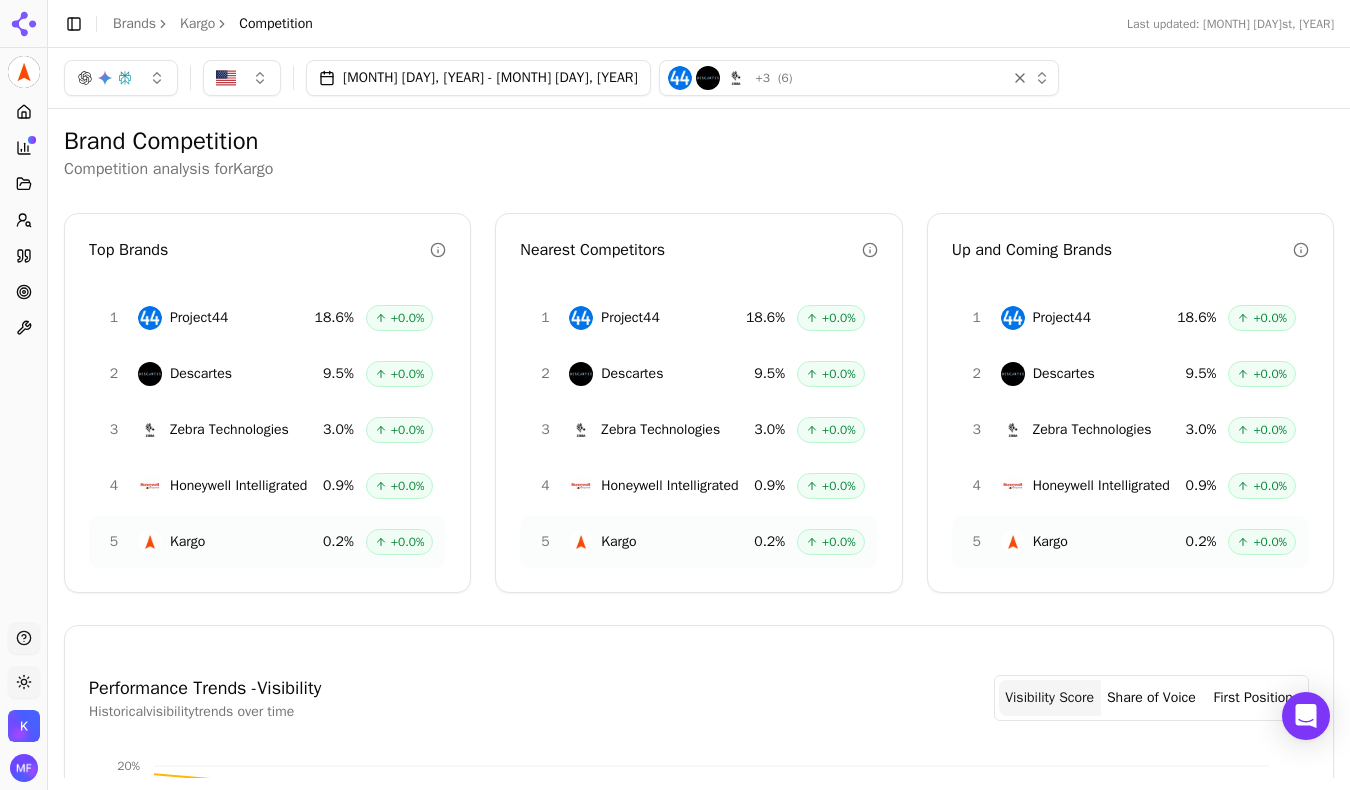 scroll, scrollTop: 0, scrollLeft: 0, axis: both 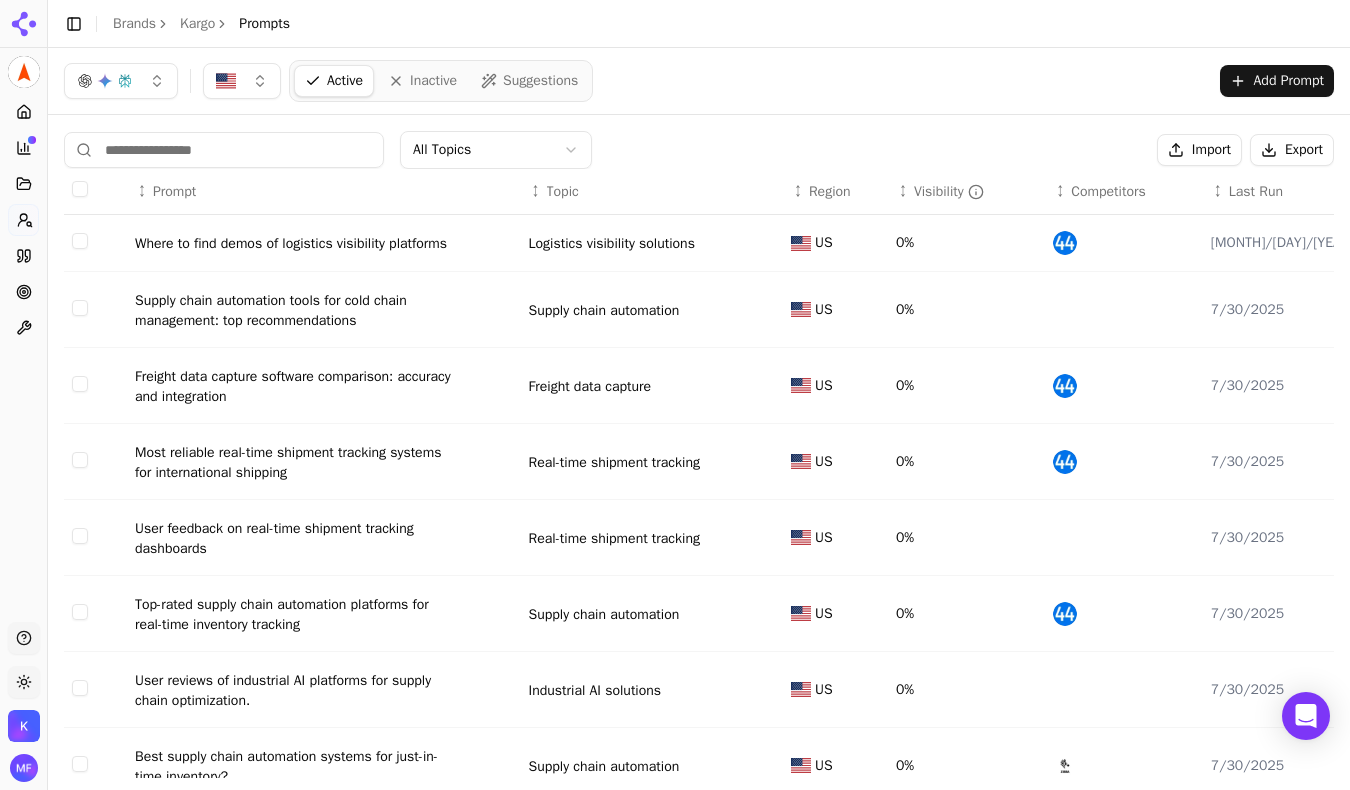 click on "Add Prompt" at bounding box center [1277, 81] 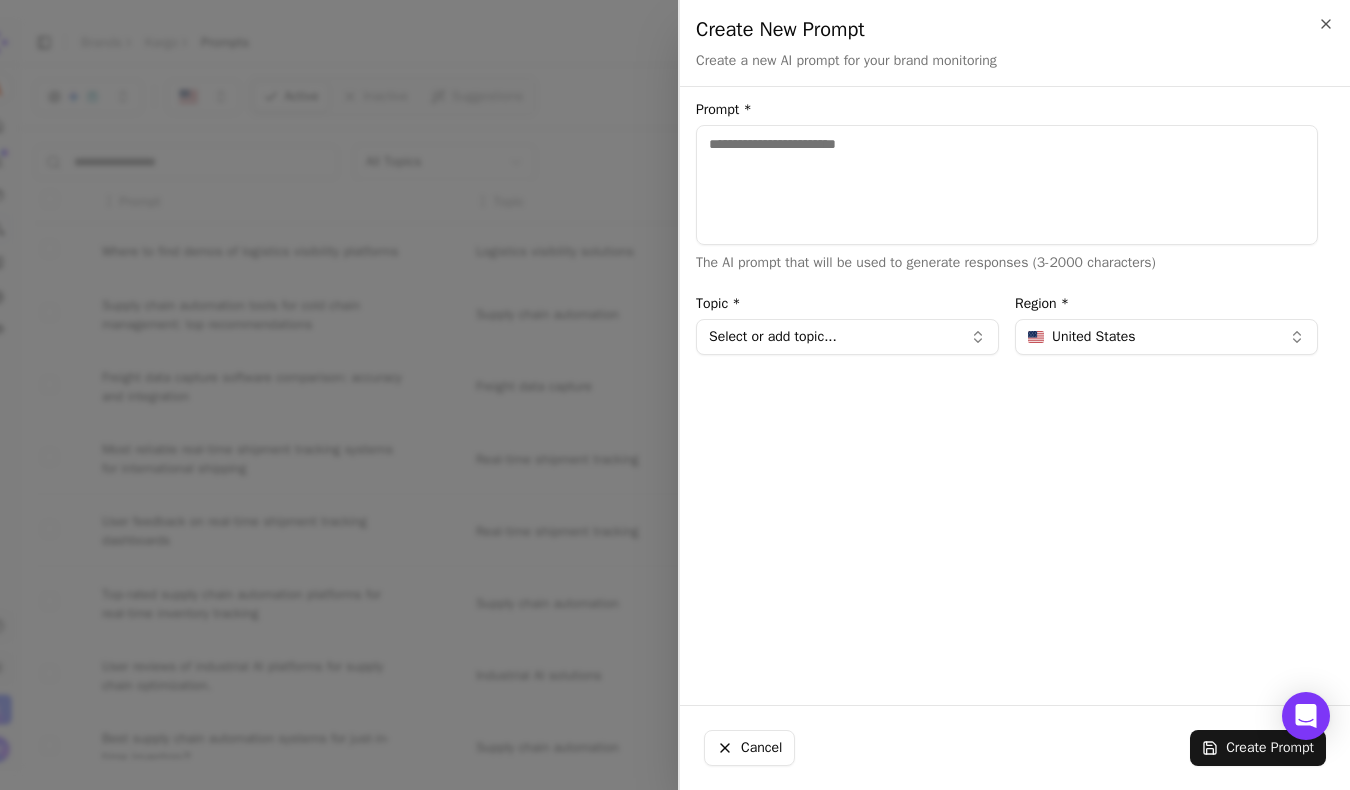 click on "Select or add topic..." at bounding box center (847, 337) 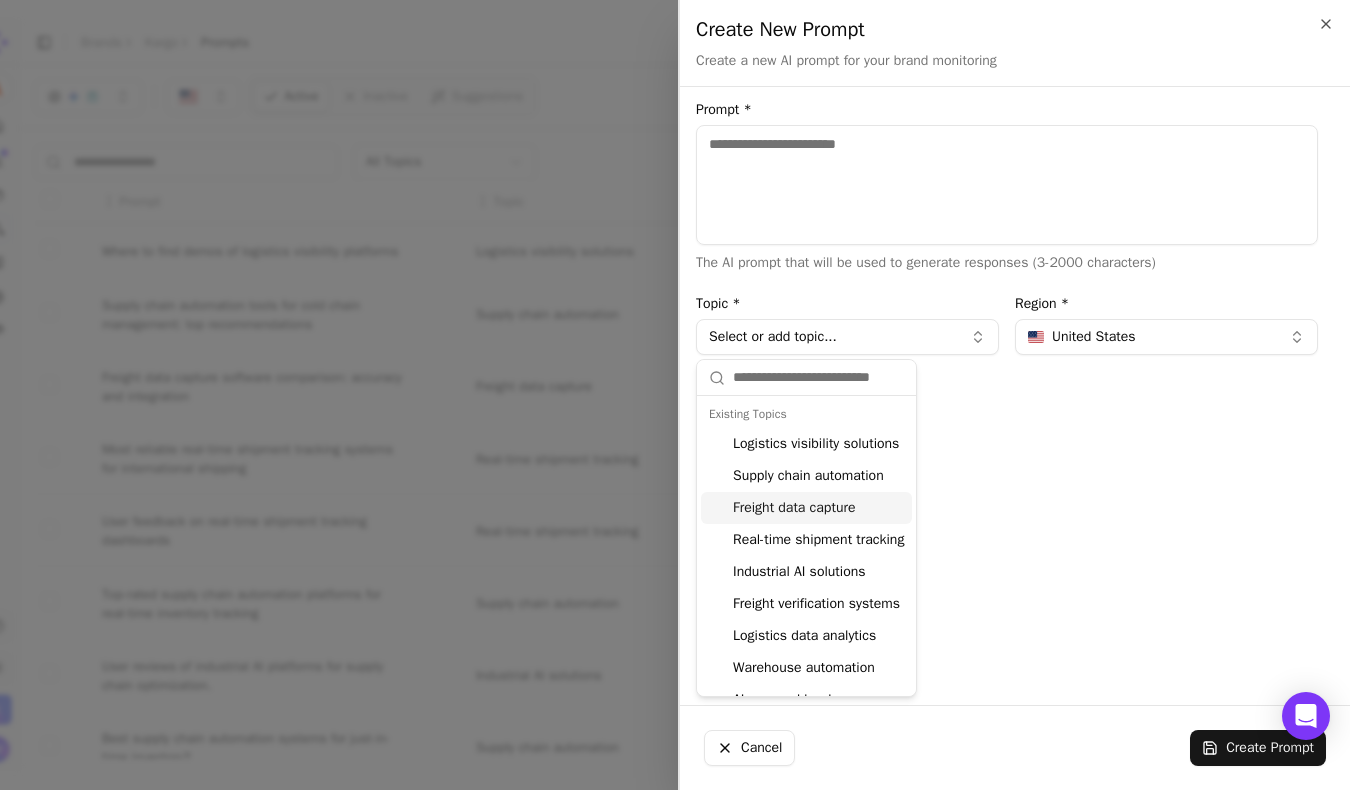 click on "Freight data capture" at bounding box center (806, 508) 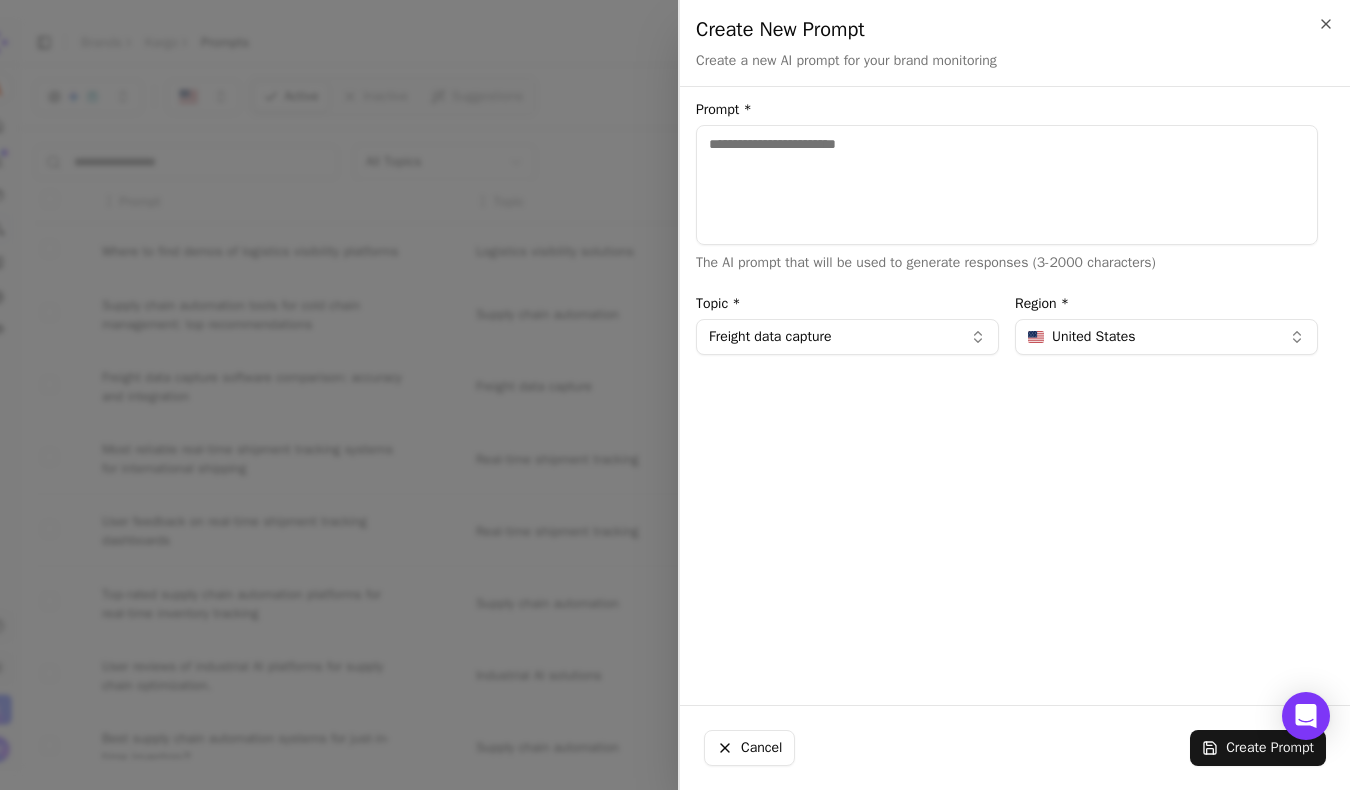 click on "Prompt *" at bounding box center (1007, 185) 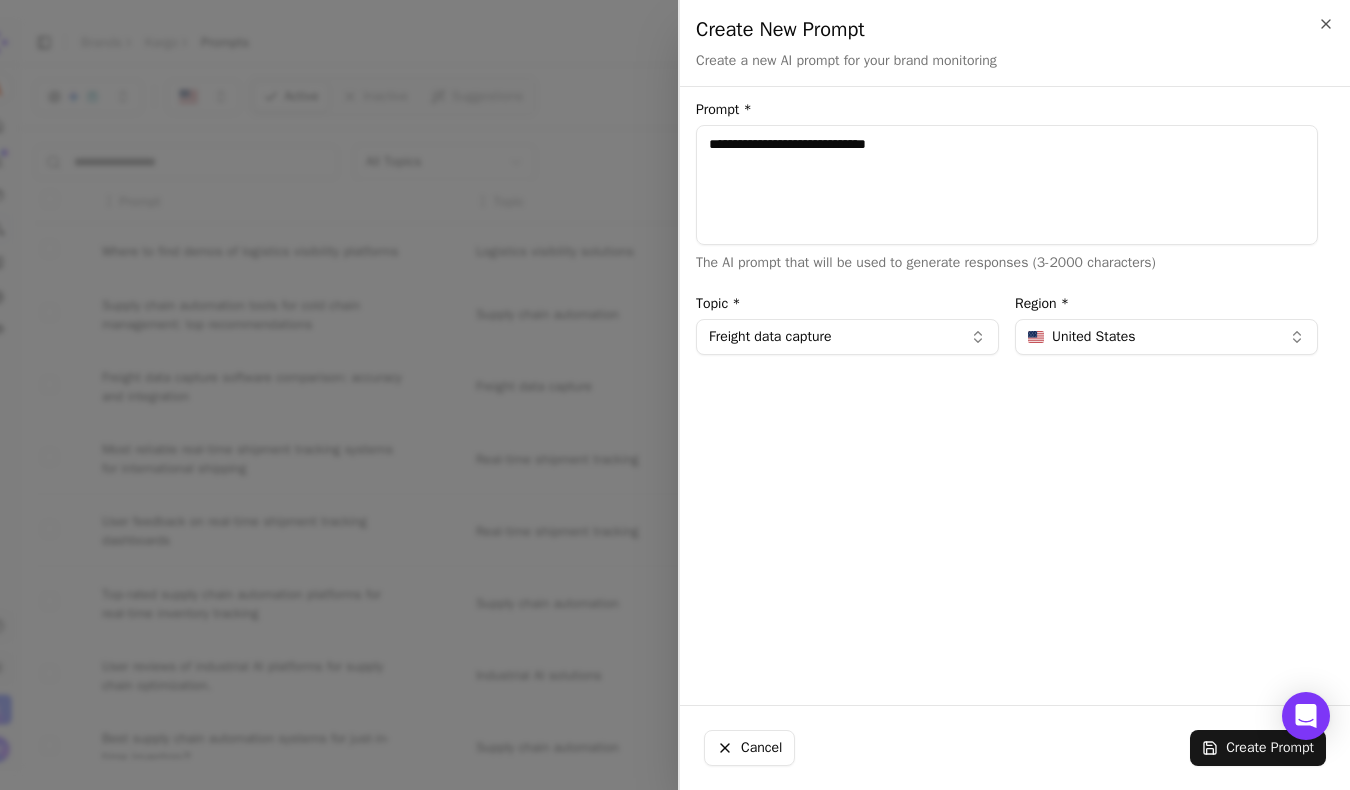 type on "**********" 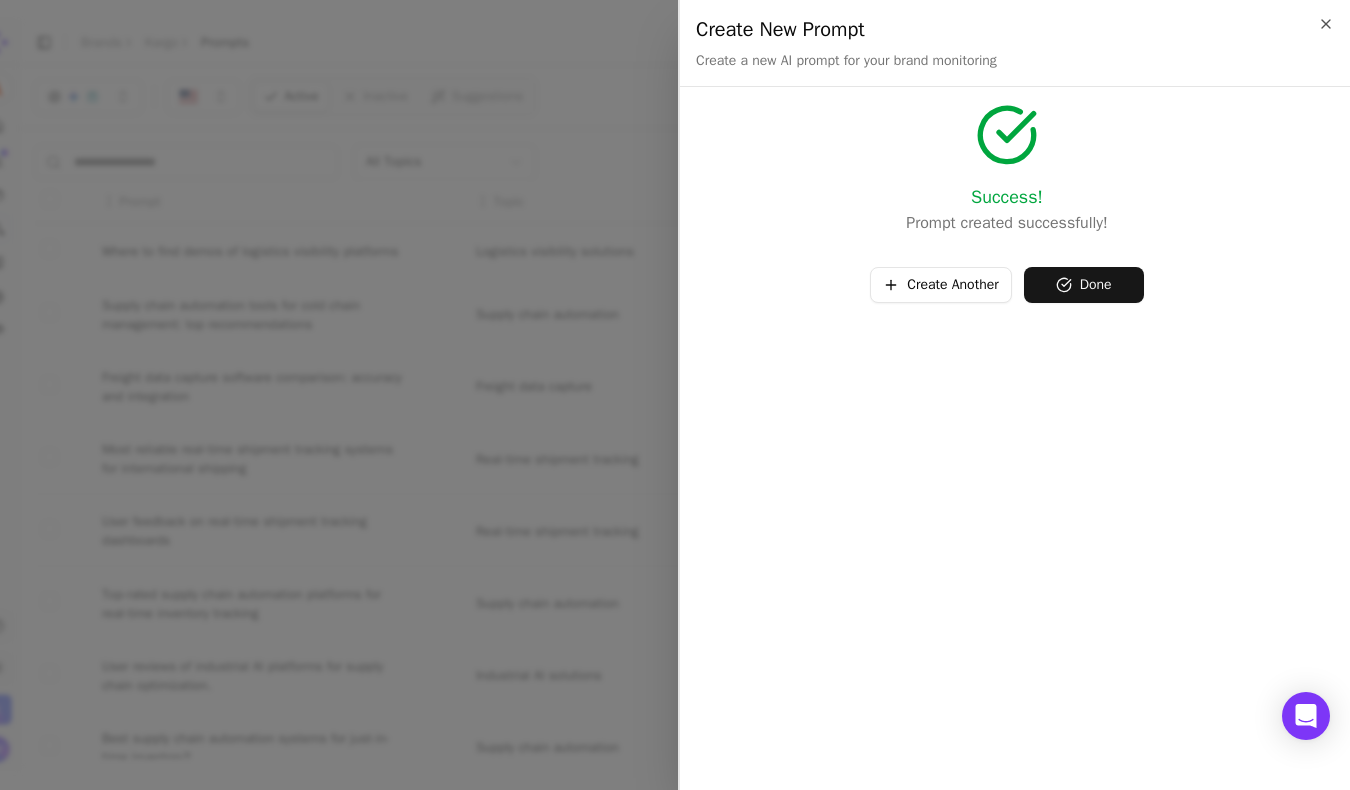 click on "Done" at bounding box center [1084, 285] 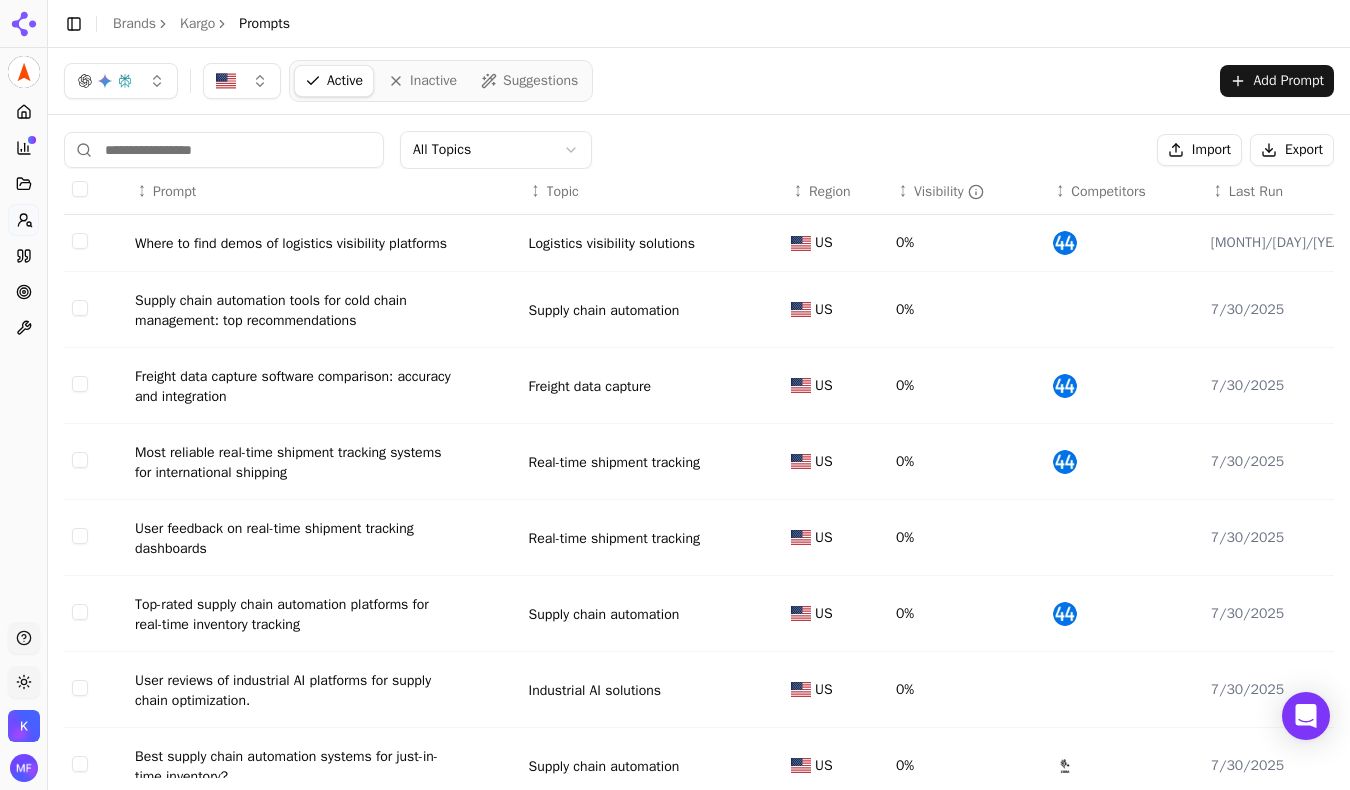 click at bounding box center [224, 150] 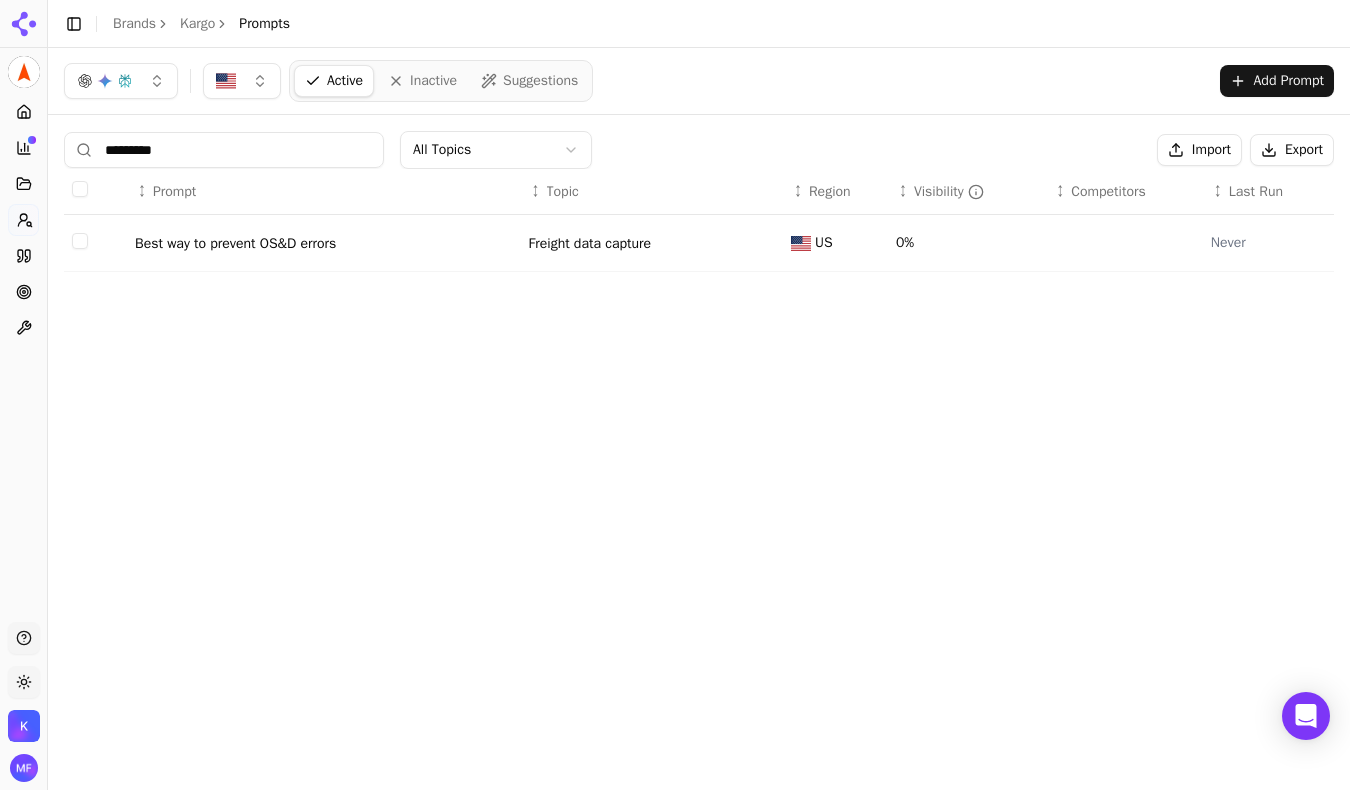 type on "********" 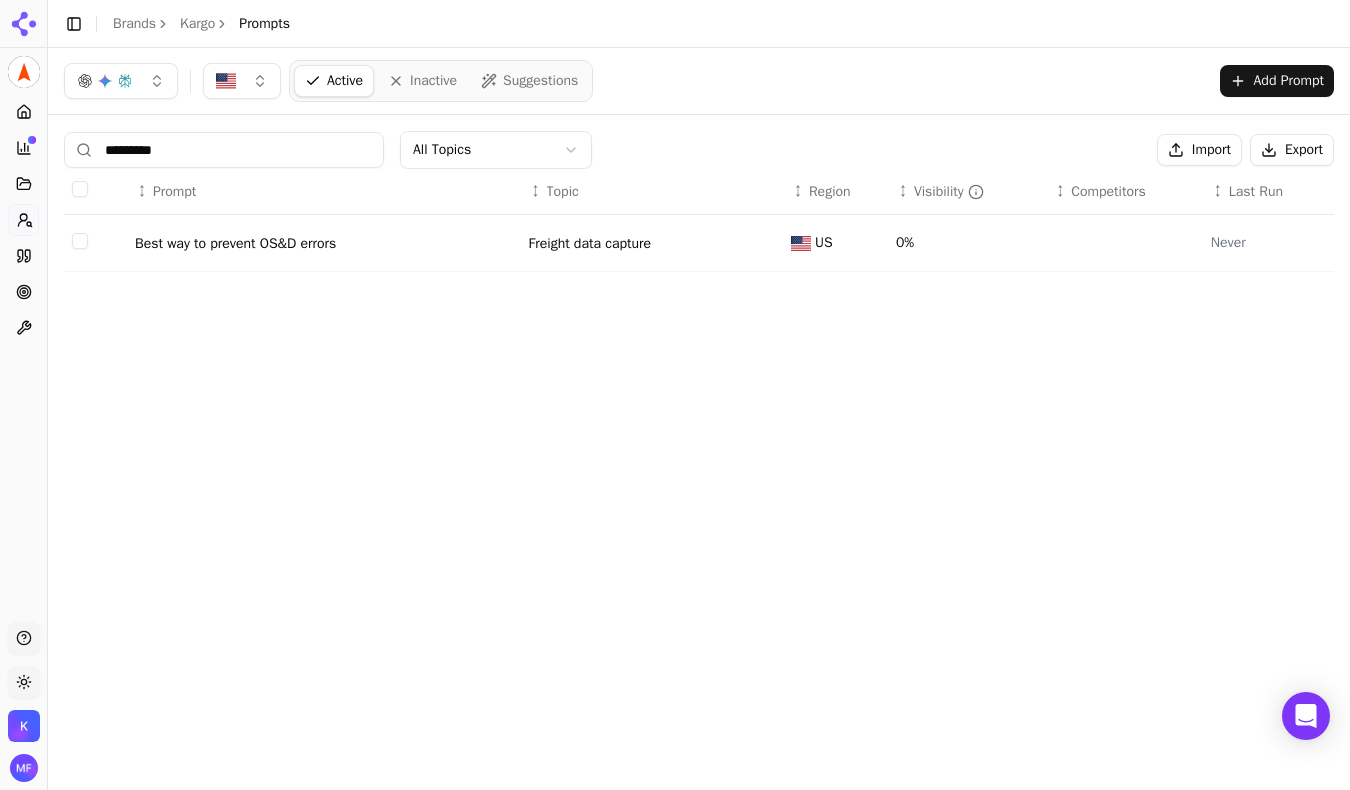 click on "Best way to prevent OS&D errors" at bounding box center (324, 243) 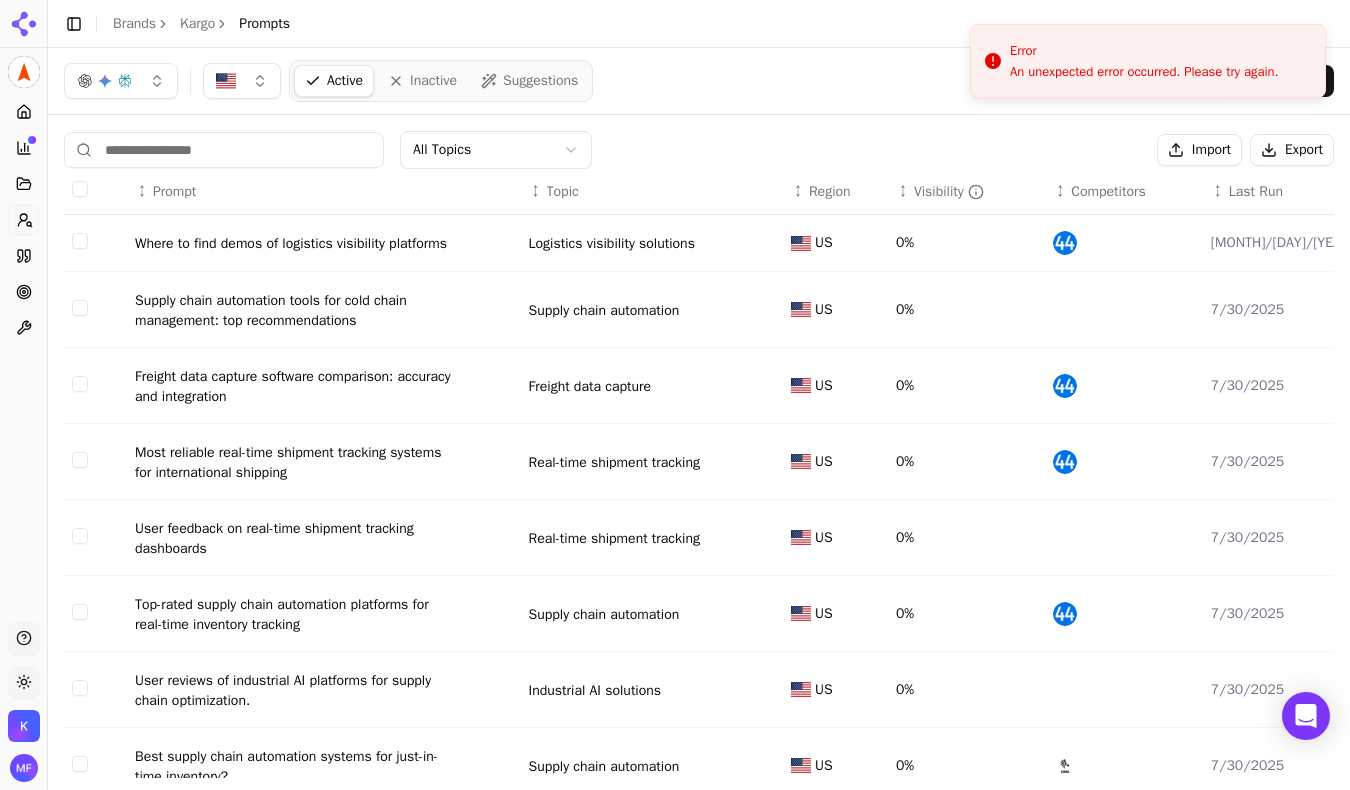 click on "All Topics Import Export  ↔ Prompt  ↔ Topic  ↔ Region  ↔ Visibility  ↔ Competitors  ↔ Last Run Where to find demos of logistics visibility platforms Logistics visibility solutions [REGION] 0% [MONTH]/[DAY]/[YEAR] Supply chain automation tools for cold chain management: top recommendations Supply chain automation [REGION] 0% [MONTH]/[DAY]/[YEAR] Freight data capture software comparison: accuracy and integration Freight data capture [REGION] 0% [MONTH]/[DAY]/[YEAR] Most reliable real-time shipment tracking systems for international shipping Real-time shipment tracking [REGION] 0% [MONTH]/[DAY]/[YEAR] User feedback on real-time shipment tracking dashboards Real-time shipment tracking [REGION] 0% [MONTH]/[DAY]/[YEAR] Top-rated supply chain automation platforms for real-time inventory tracking Supply chain automation [REGION] 0% [MONTH]/[DAY]/[YEAR] User reviews of industrial AI platforms for supply chain optimization. Industrial AI solutions [REGION] 0% [MONTH]/[DAY]/[YEAR] Best supply chain automation systems for just-in-time inventory? Supply chain automation [REGION] 0% [MONTH]/[DAY]/[YEAR] Supply chain automation [REGION] 0% [MONTH]/[DAY]/[YEAR] 1" at bounding box center [699, 567] 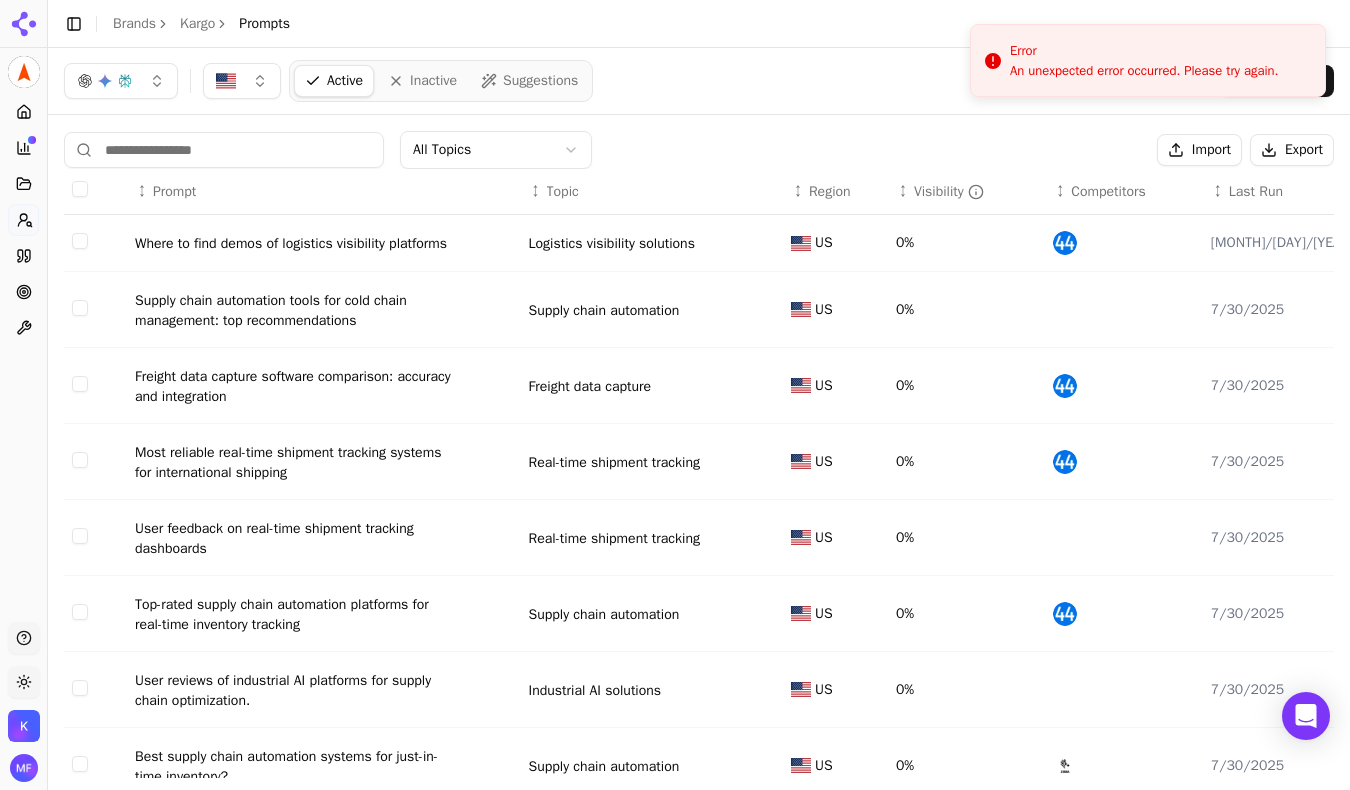 click on "Error An unexpected error occurred. Please try again." at bounding box center (1148, 60) 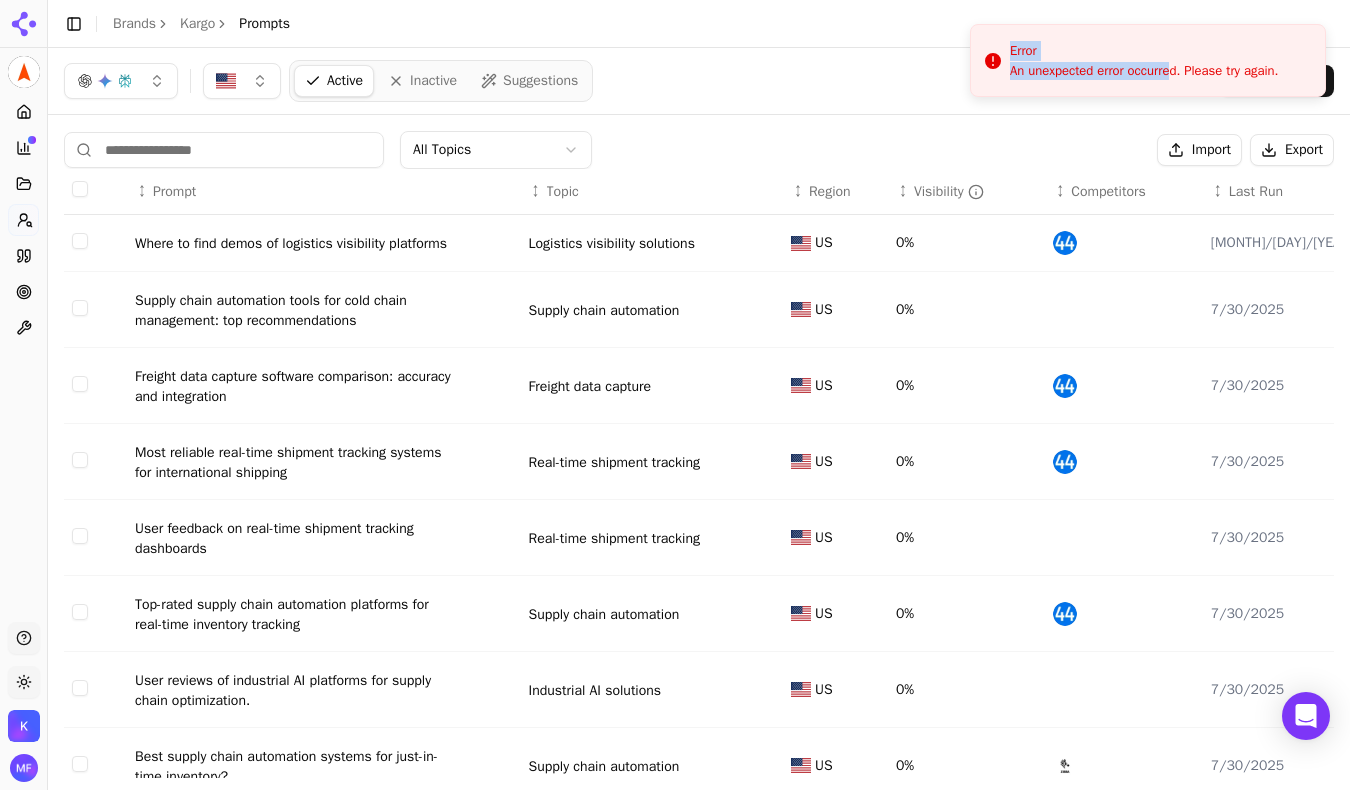 drag, startPoint x: 993, startPoint y: 62, endPoint x: 1234, endPoint y: 62, distance: 241 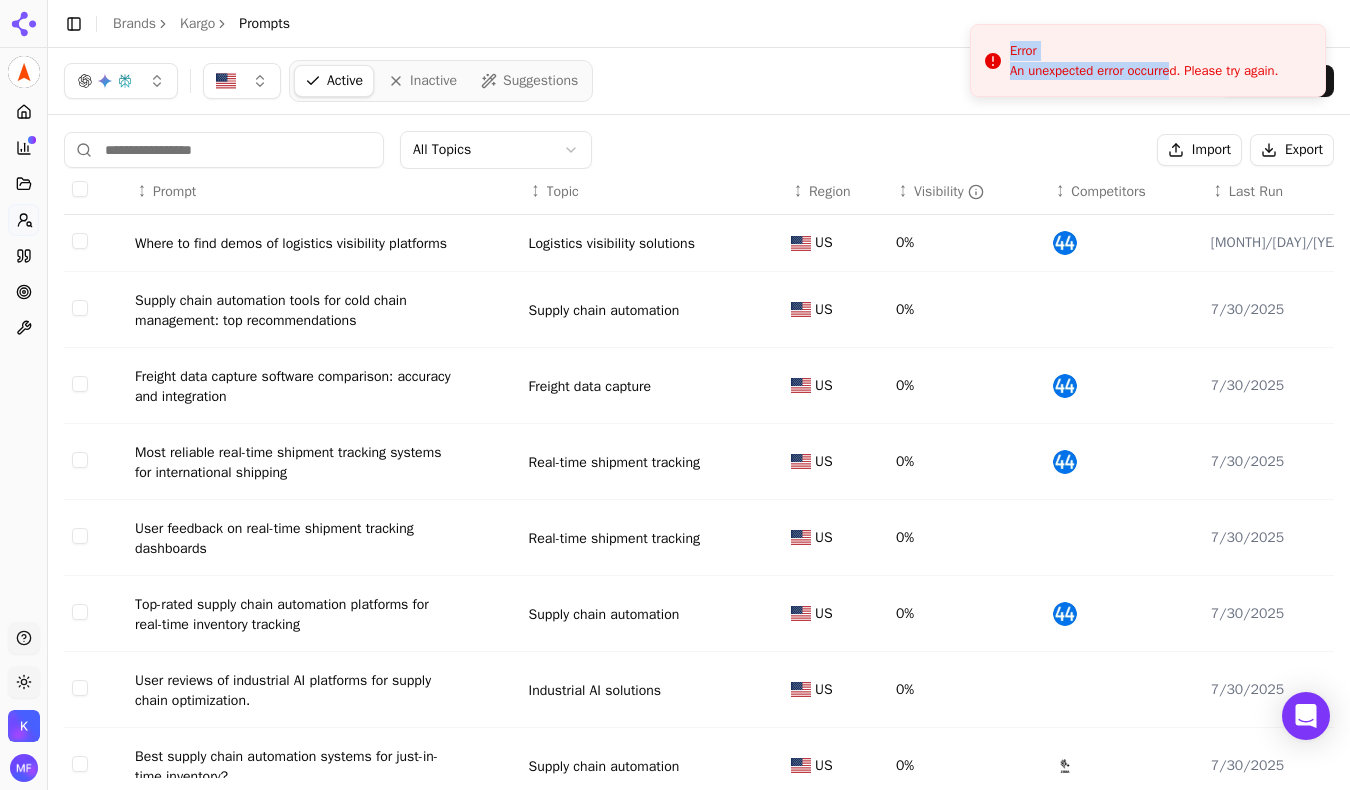 click on "Error An unexpected error occurred. Please try again." at bounding box center [1148, 60] 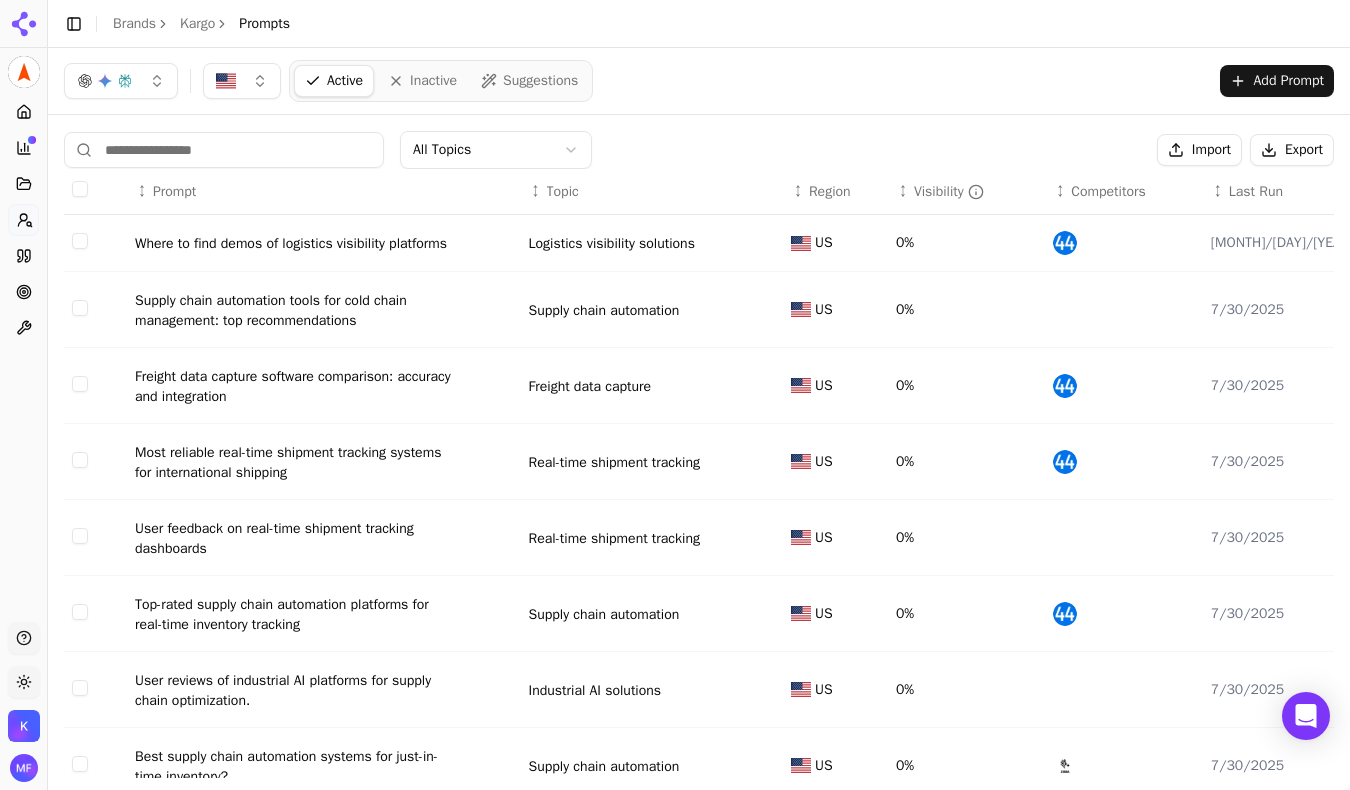 click 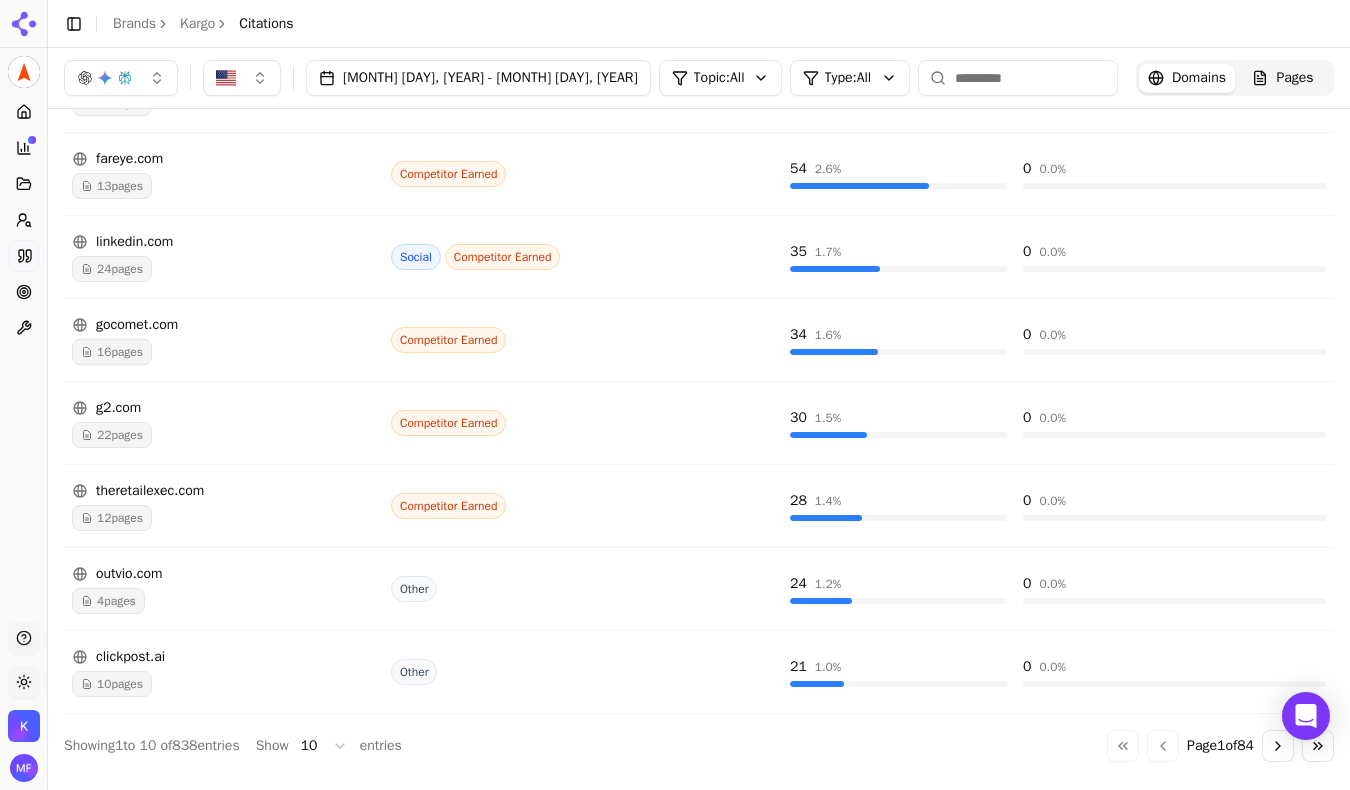 scroll, scrollTop: 547, scrollLeft: 0, axis: vertical 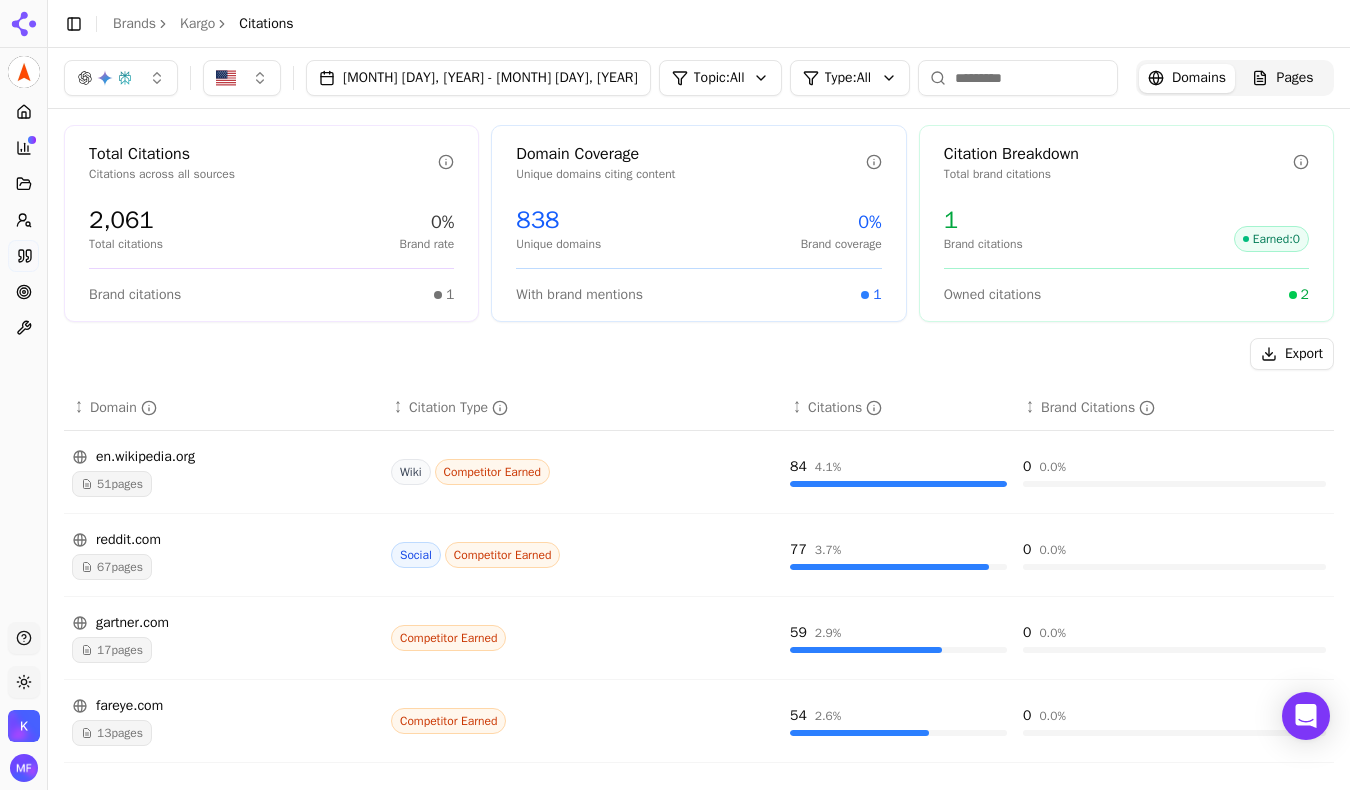 click on "en.wikipedia.org" at bounding box center [223, 457] 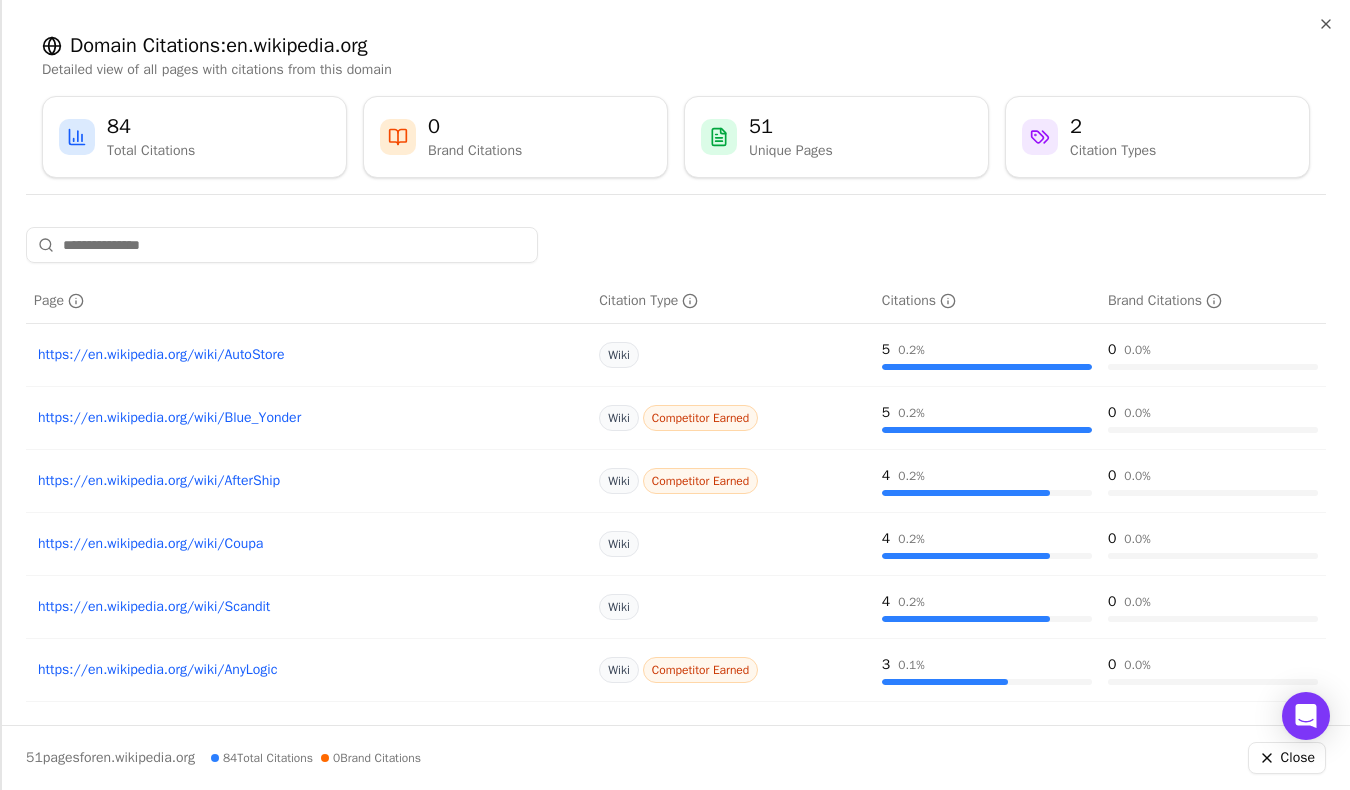 click on "https://en.wikipedia.org/wiki/Scandit" at bounding box center [308, 607] 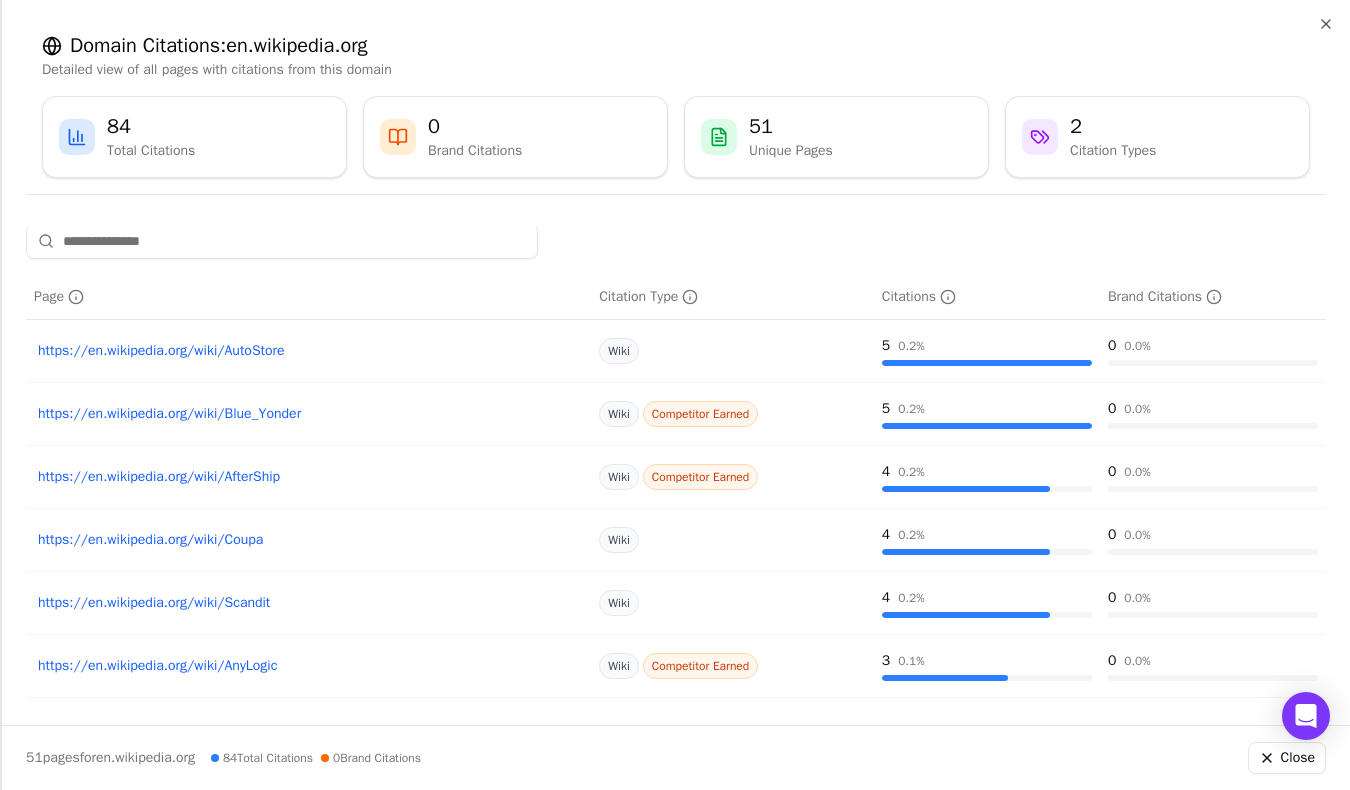 scroll, scrollTop: 0, scrollLeft: 0, axis: both 